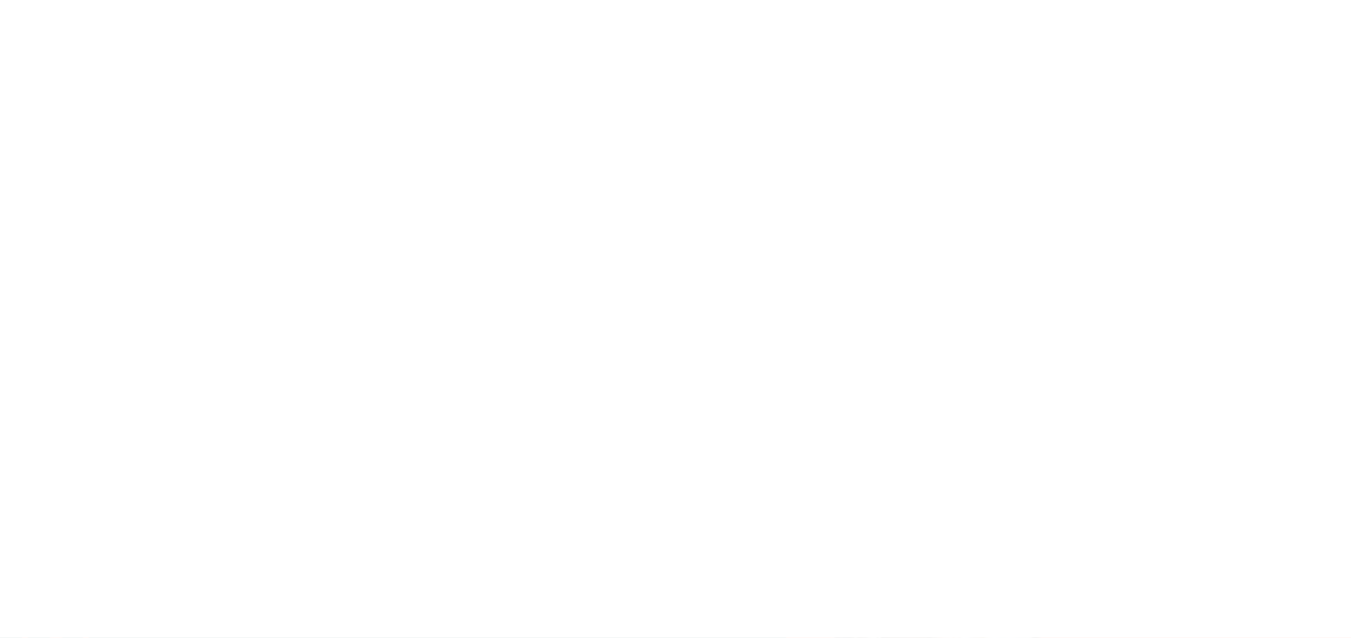 scroll, scrollTop: 0, scrollLeft: 0, axis: both 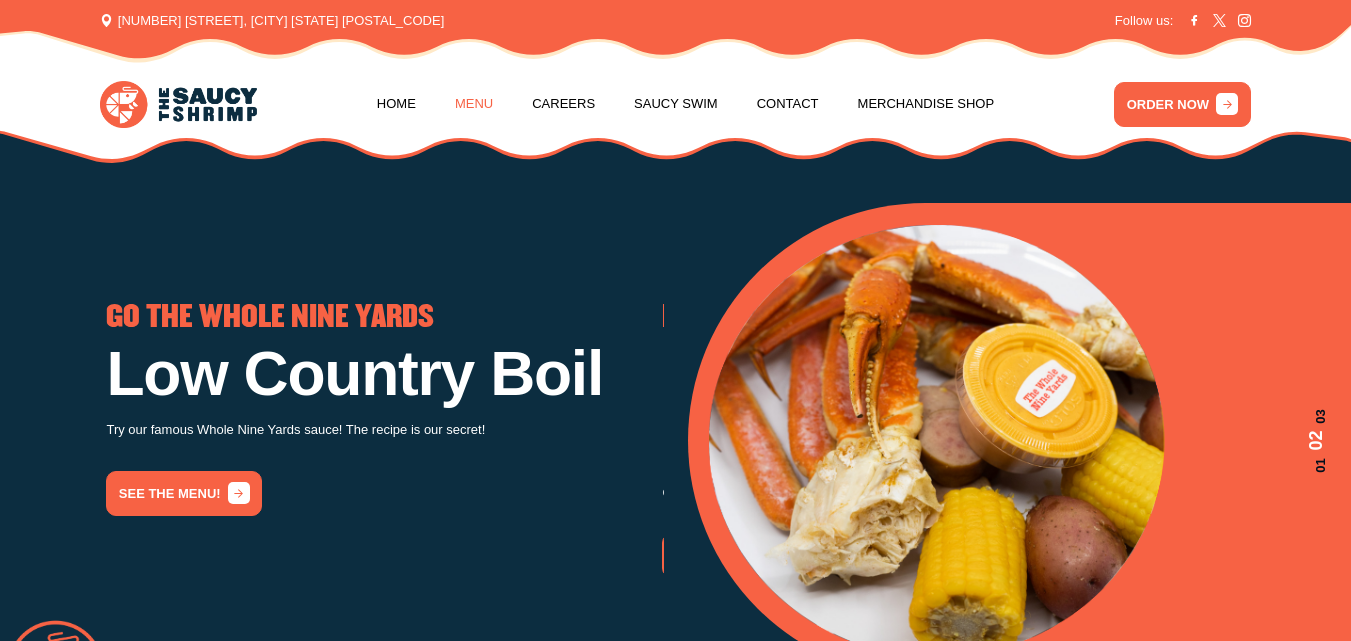 click on "Menu" at bounding box center [474, 104] 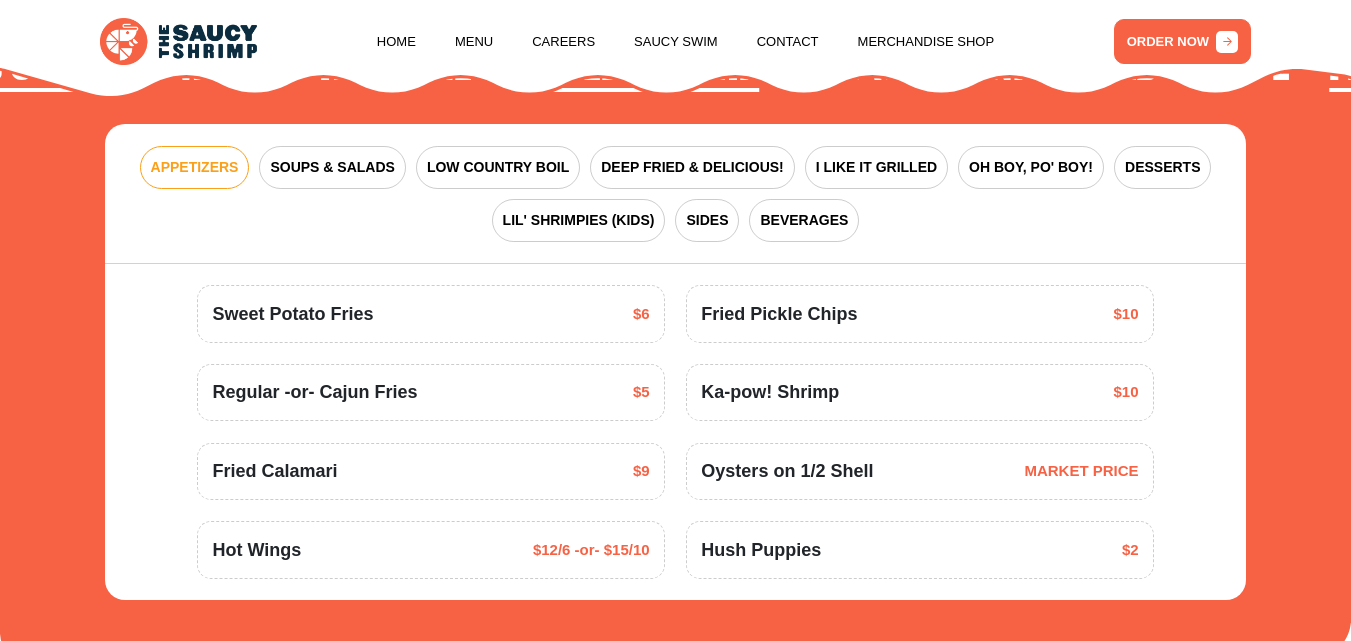 scroll, scrollTop: 1959, scrollLeft: 0, axis: vertical 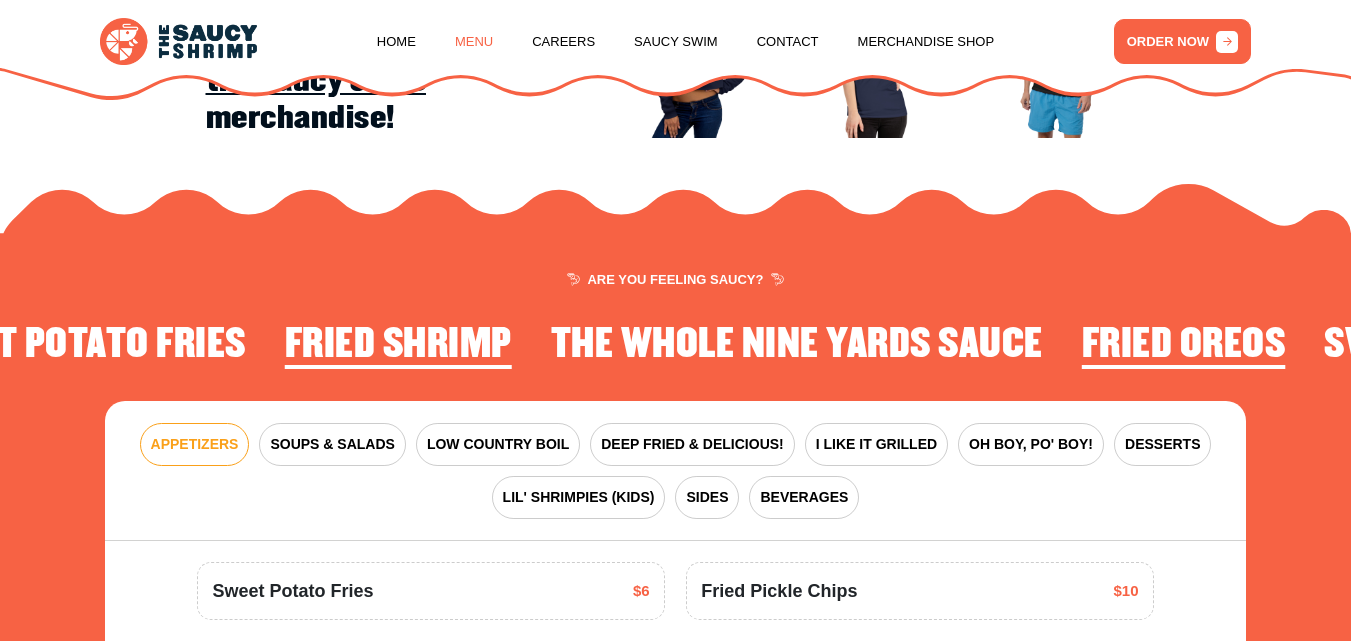 click on "Menu" at bounding box center [474, 42] 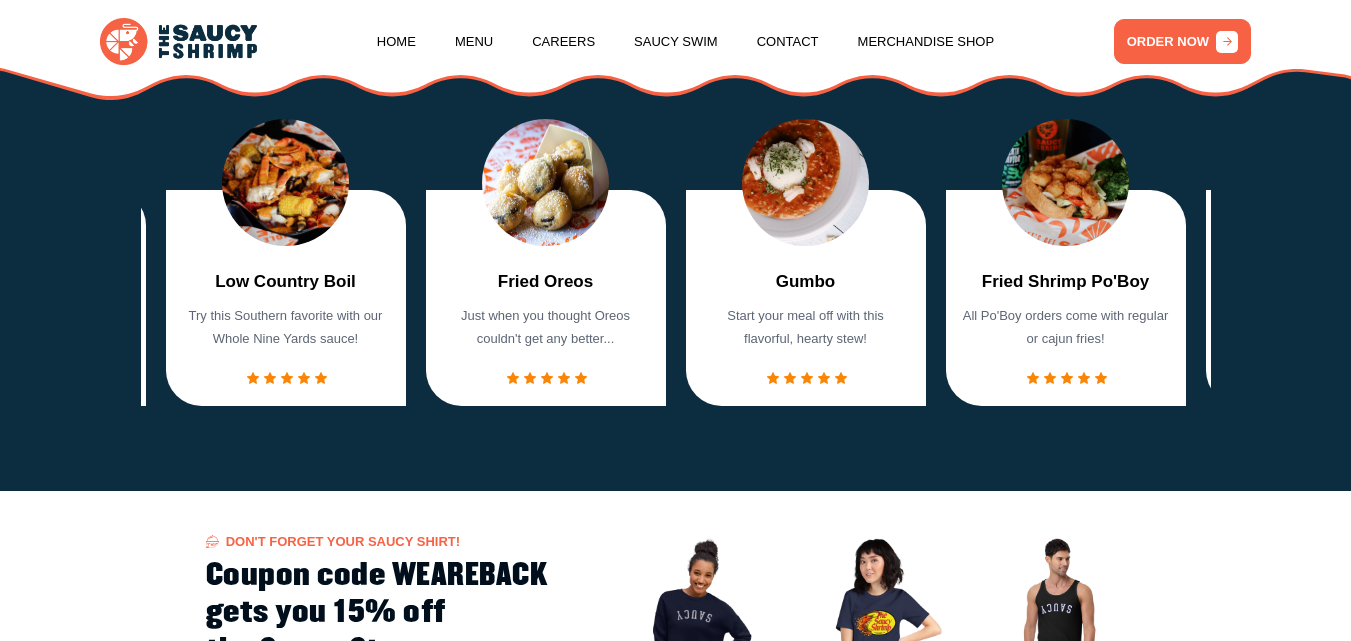 scroll, scrollTop: 1388, scrollLeft: 0, axis: vertical 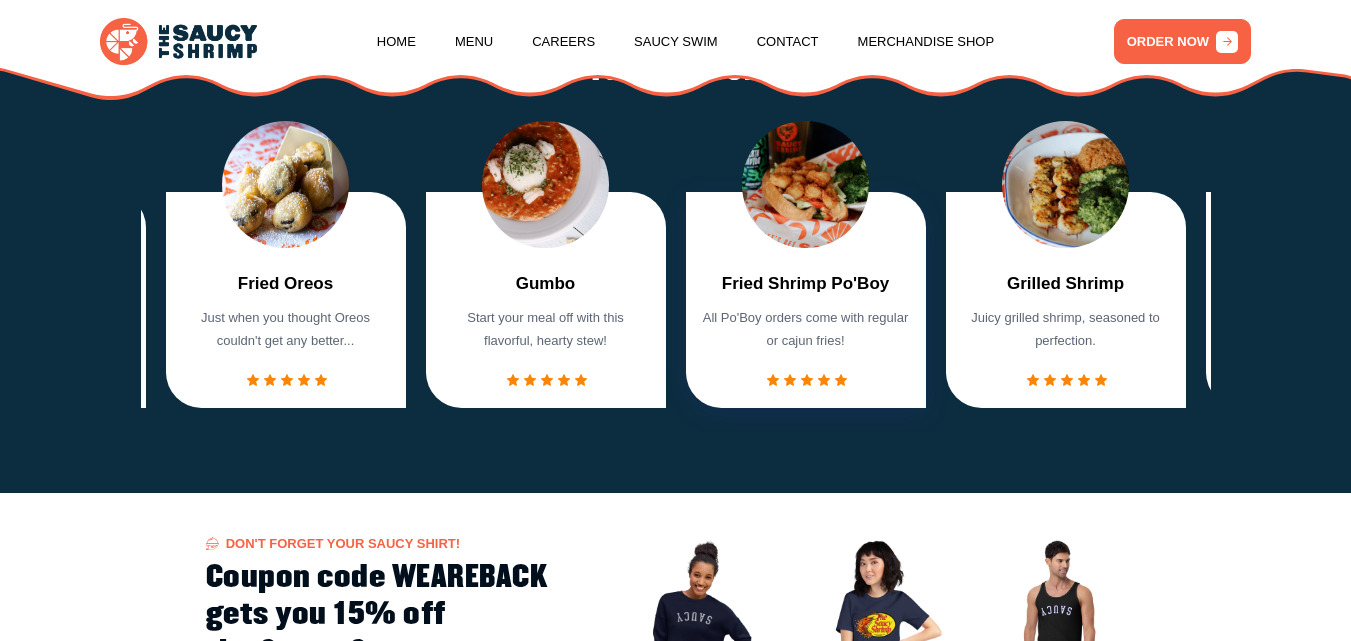 click at bounding box center [806, 185] 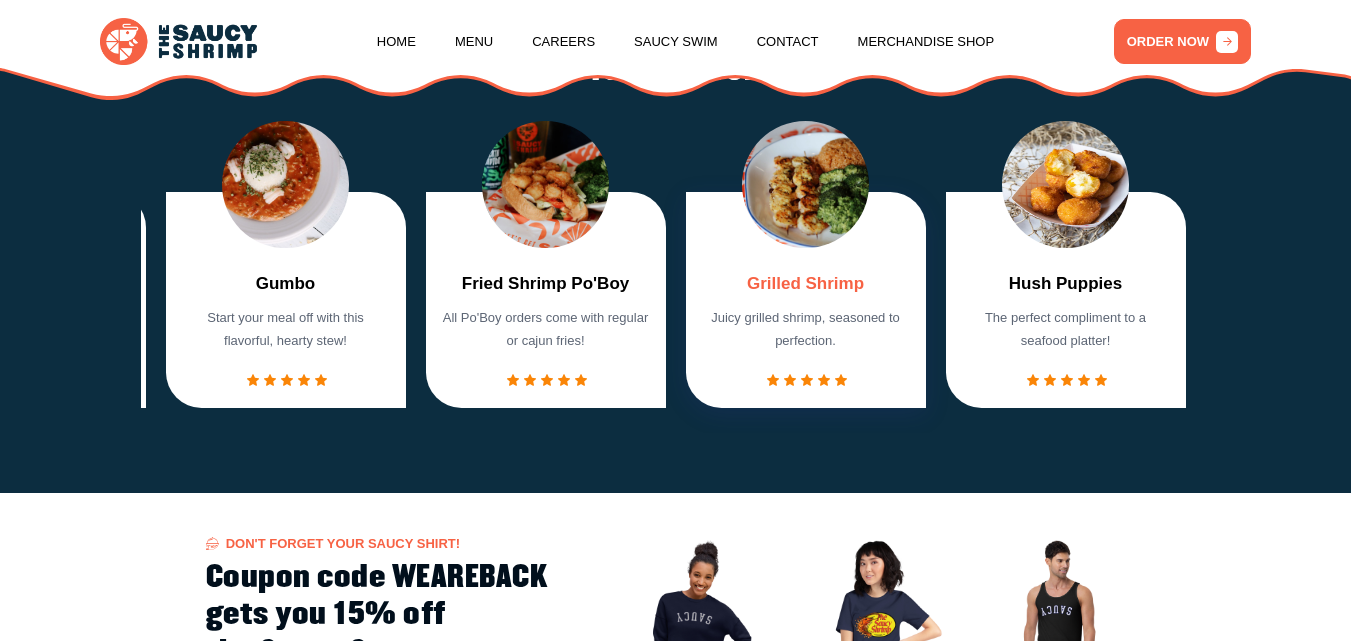 click on "Grilled Shrimp" at bounding box center (805, 284) 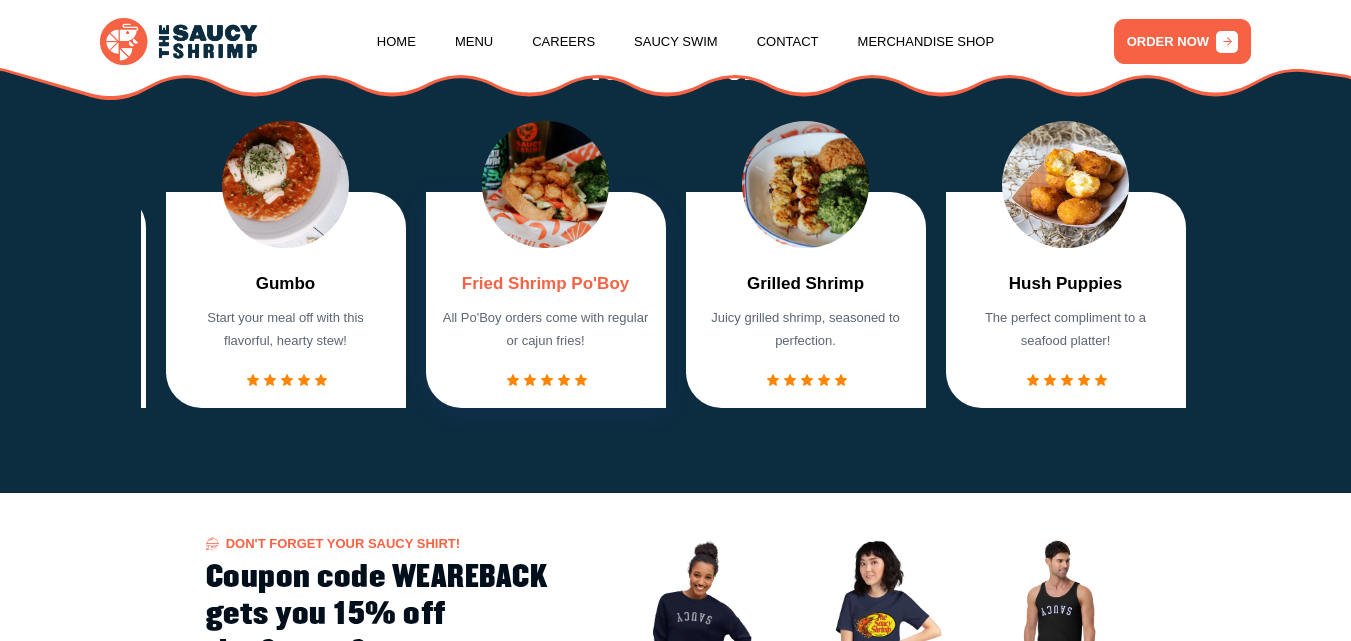 click on "Fried Shrimp Po'Boy" at bounding box center (545, 284) 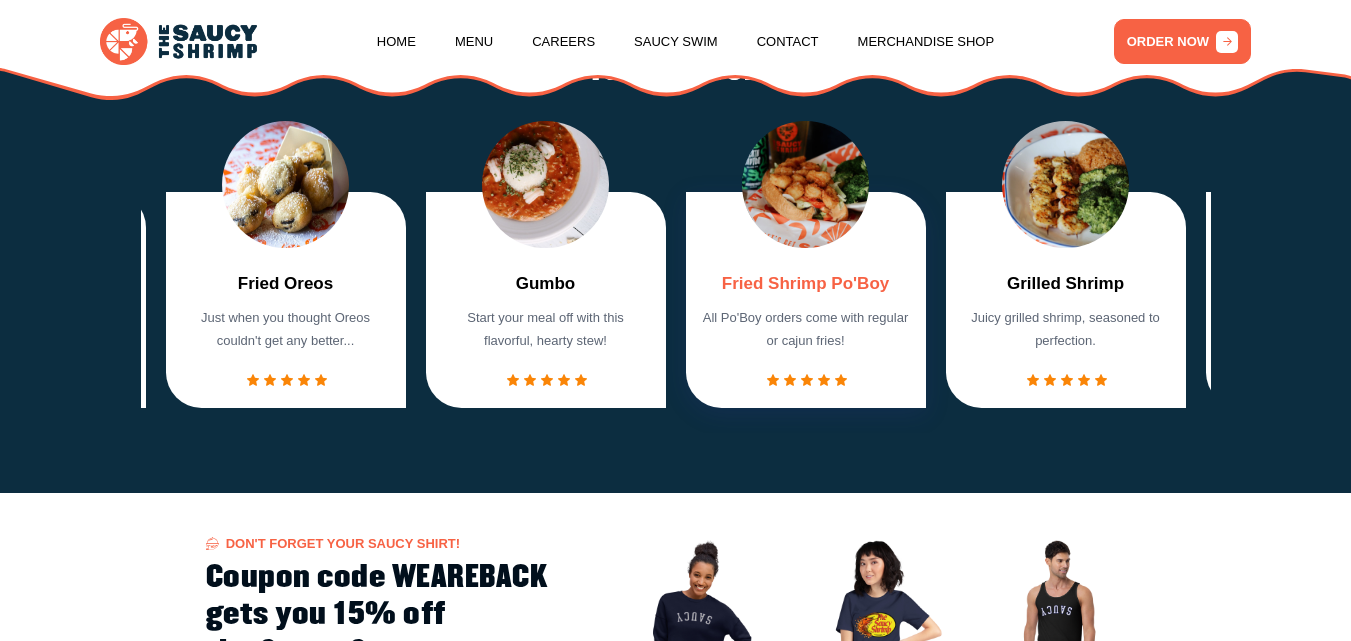 click on "Fried Shrimp Basket
Crispy fried shrimp. Try it with our Whole Nine Yards sauce!" at bounding box center (156, 264) 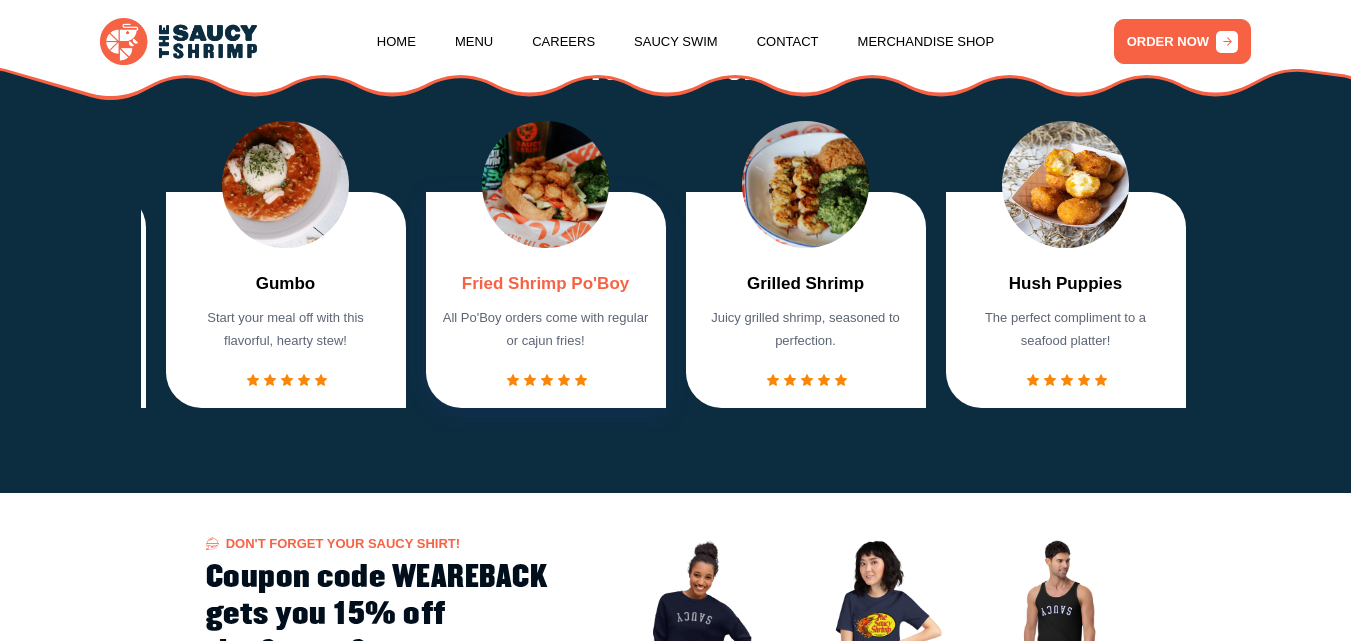 click on "Fried Shrimp Po'Boy" at bounding box center (545, 284) 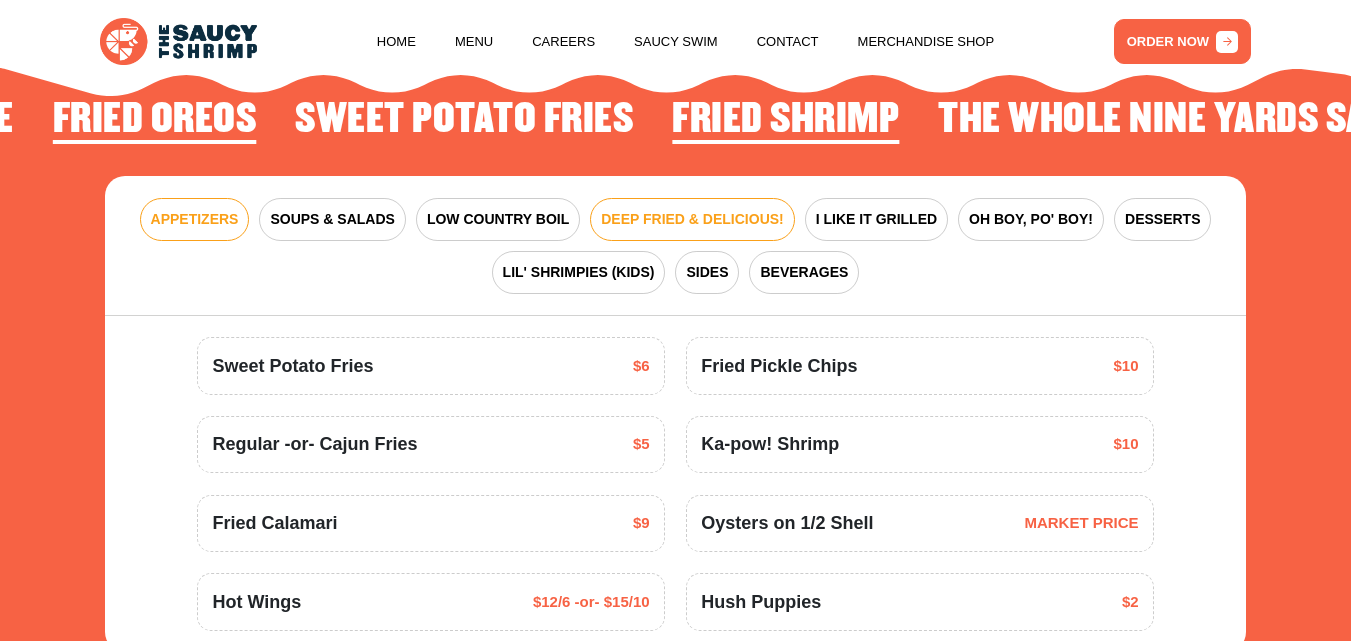 scroll, scrollTop: 2188, scrollLeft: 0, axis: vertical 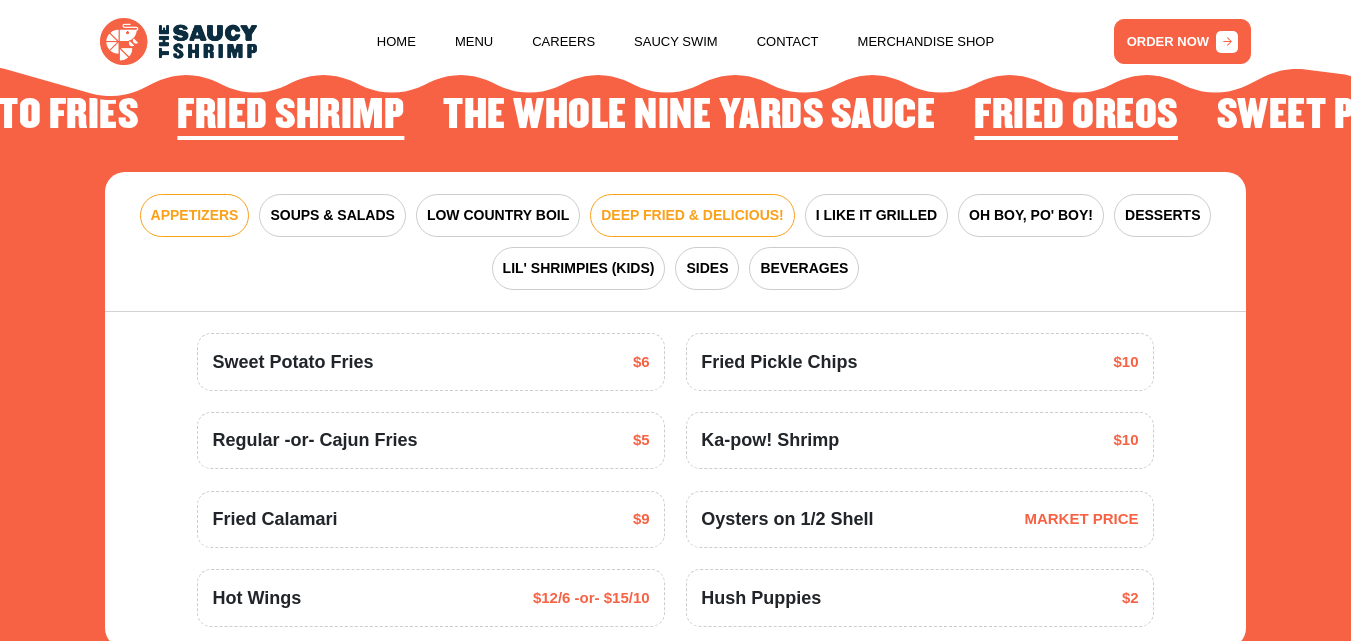 click on "DEEP FRIED & DELICIOUS!" at bounding box center (195, 215) 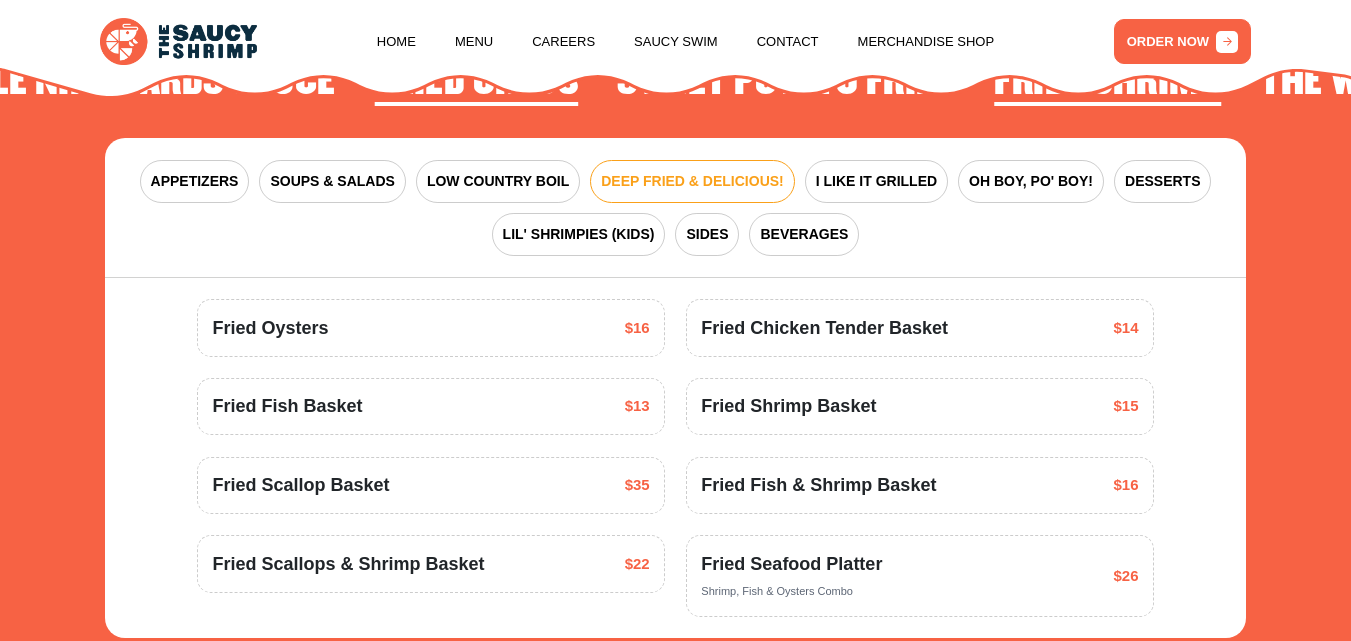 scroll, scrollTop: 2288, scrollLeft: 0, axis: vertical 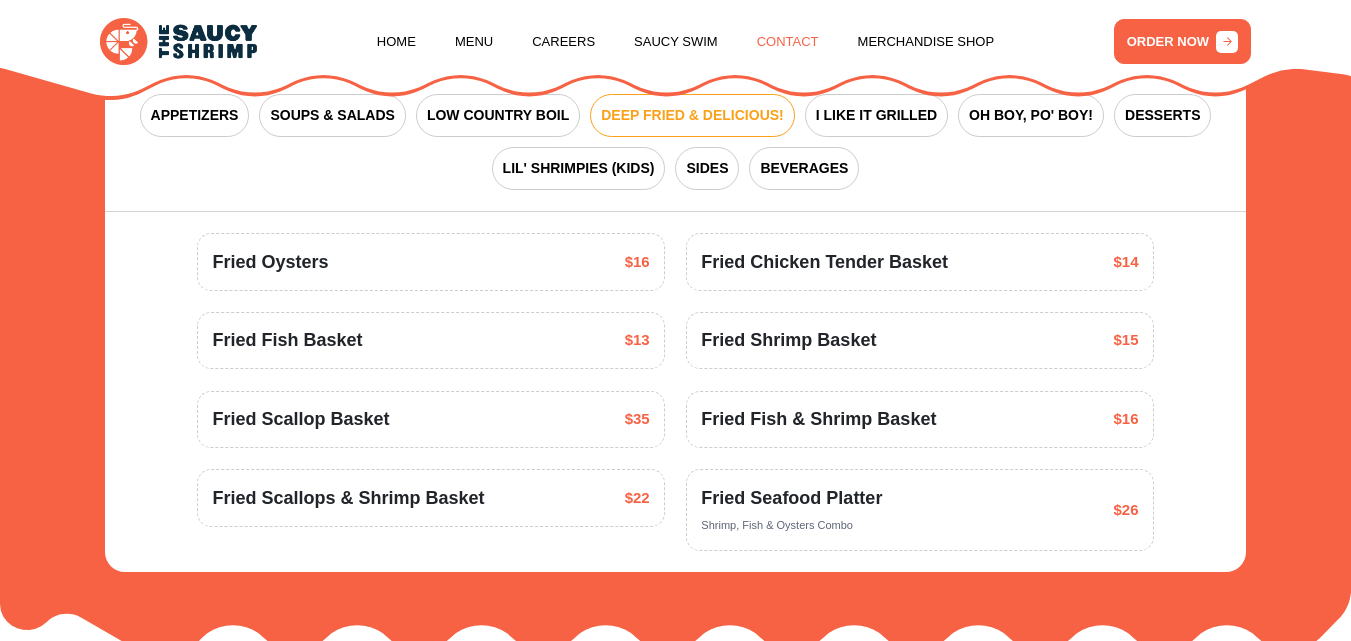 click on "Contact" at bounding box center (788, 42) 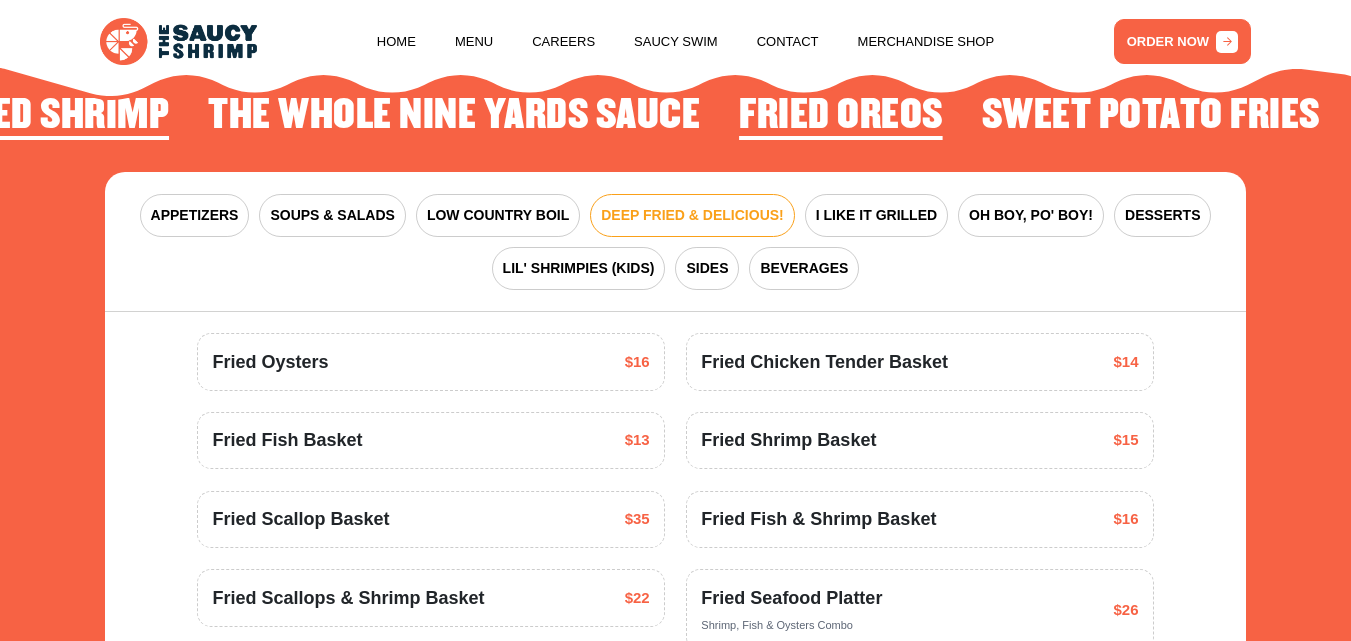 scroll, scrollTop: 2288, scrollLeft: 0, axis: vertical 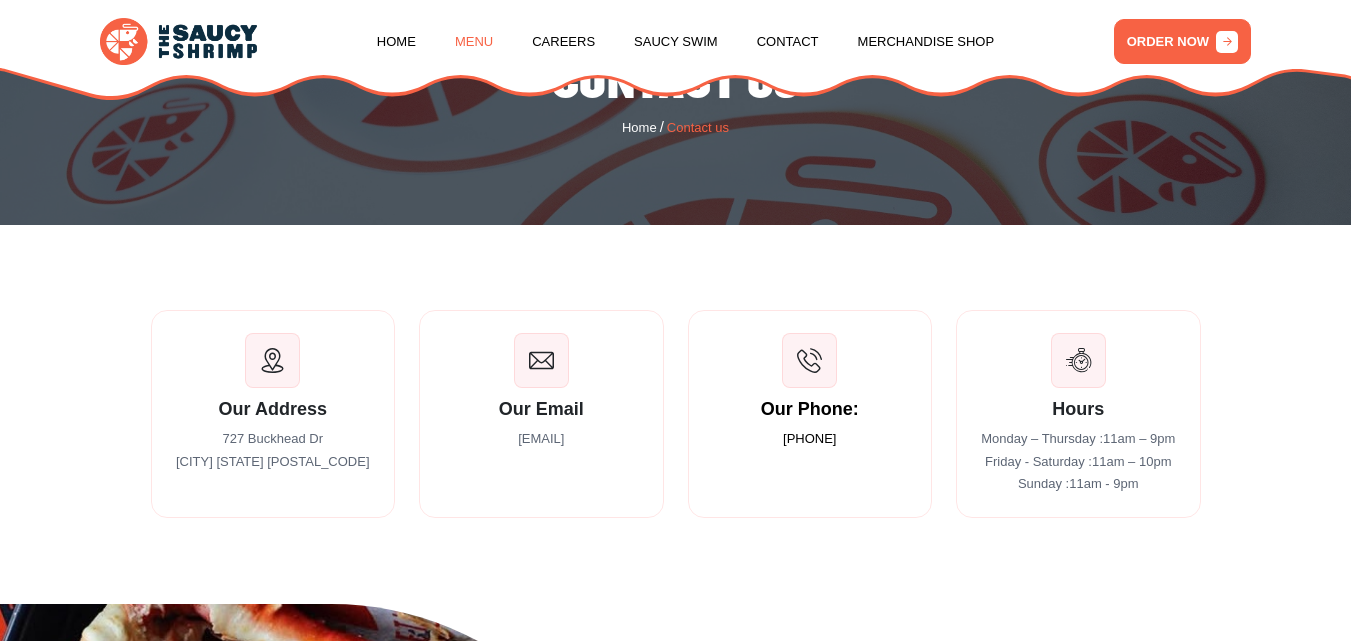 click on "Menu" at bounding box center (474, 42) 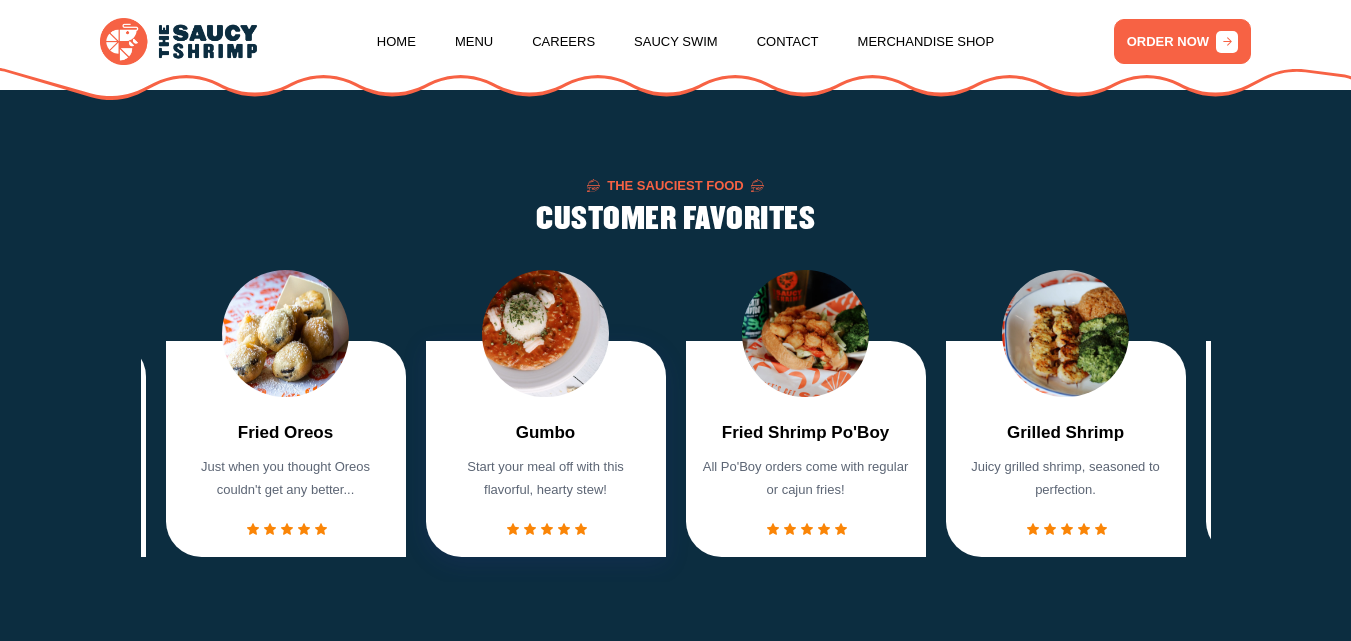 scroll, scrollTop: 1359, scrollLeft: 0, axis: vertical 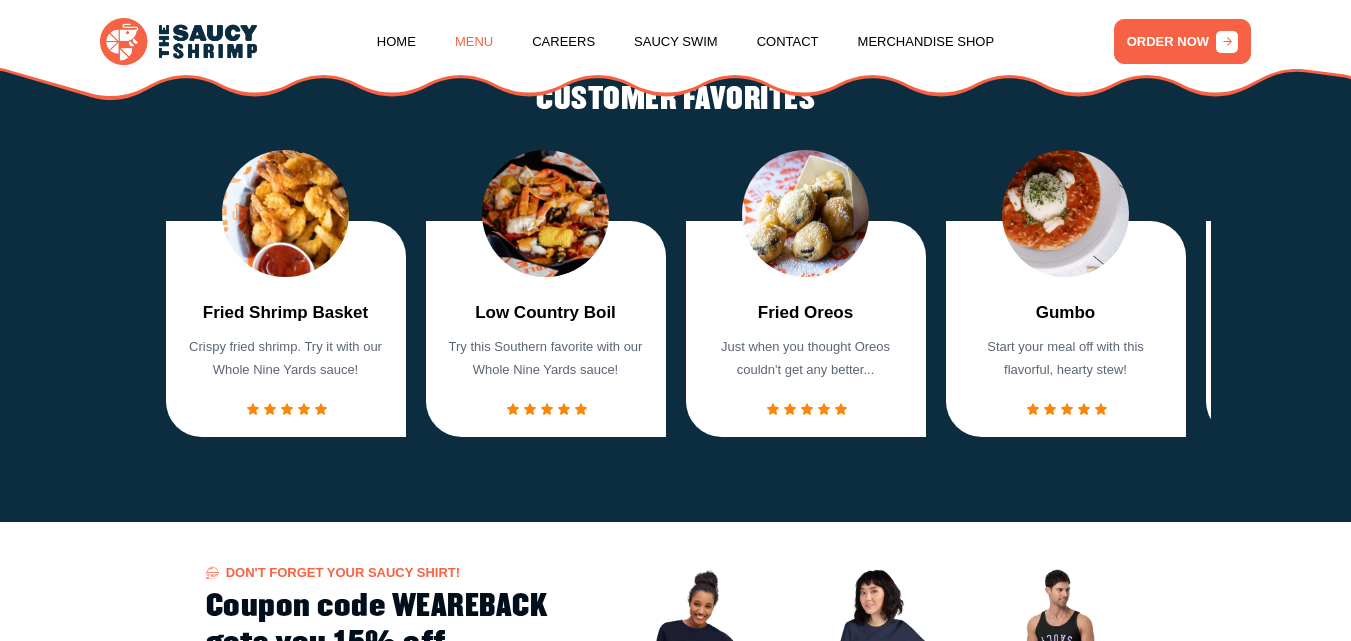 click on "Menu" at bounding box center [474, 42] 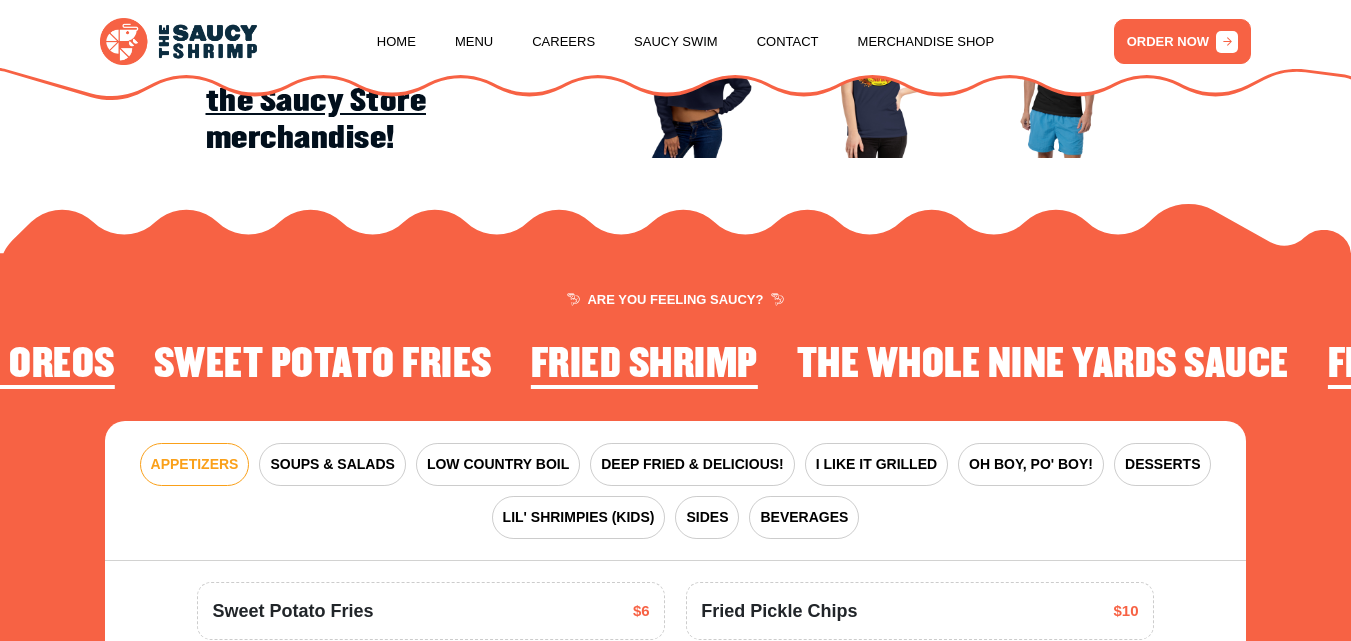 scroll, scrollTop: 2159, scrollLeft: 0, axis: vertical 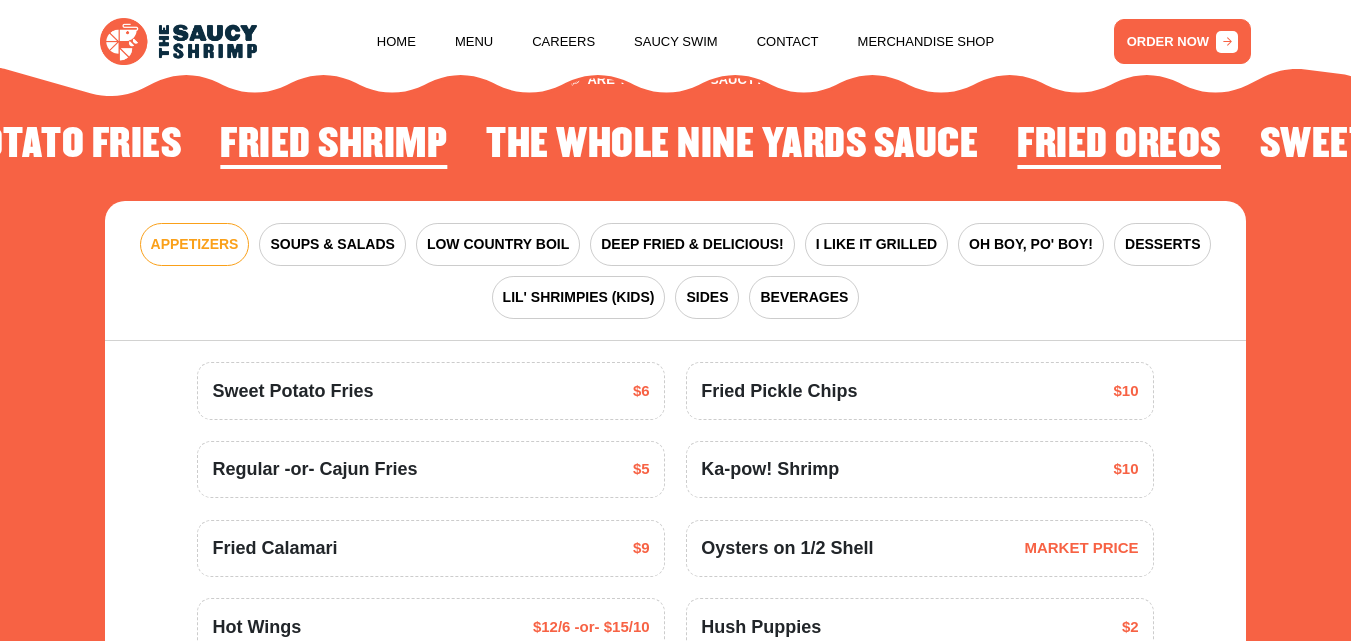 click on "Fried Shrimp" at bounding box center (333, 145) 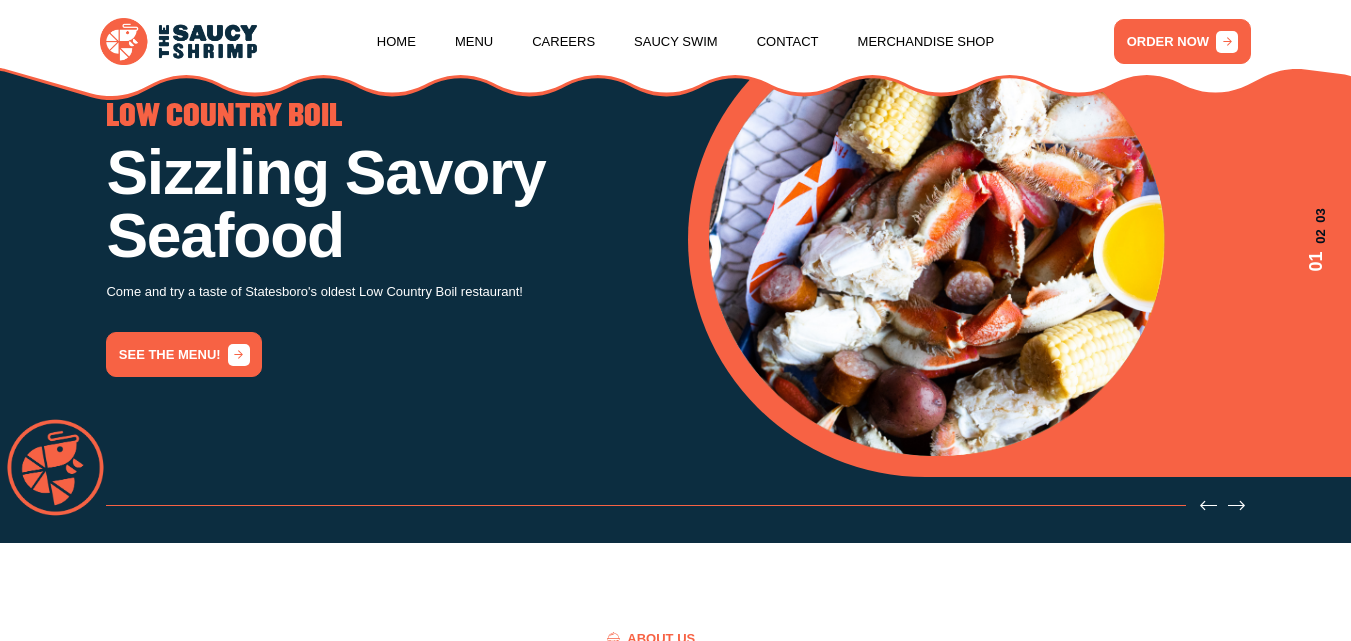 scroll, scrollTop: 0, scrollLeft: 0, axis: both 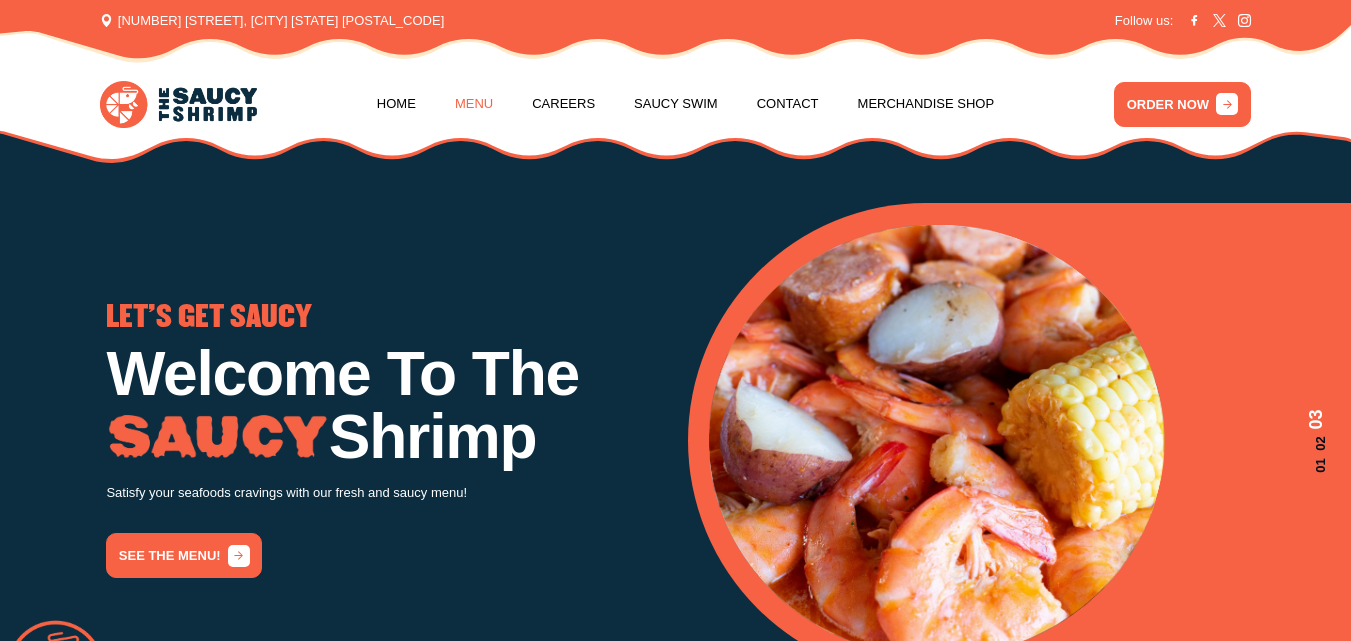 click on "Menu" at bounding box center (474, 104) 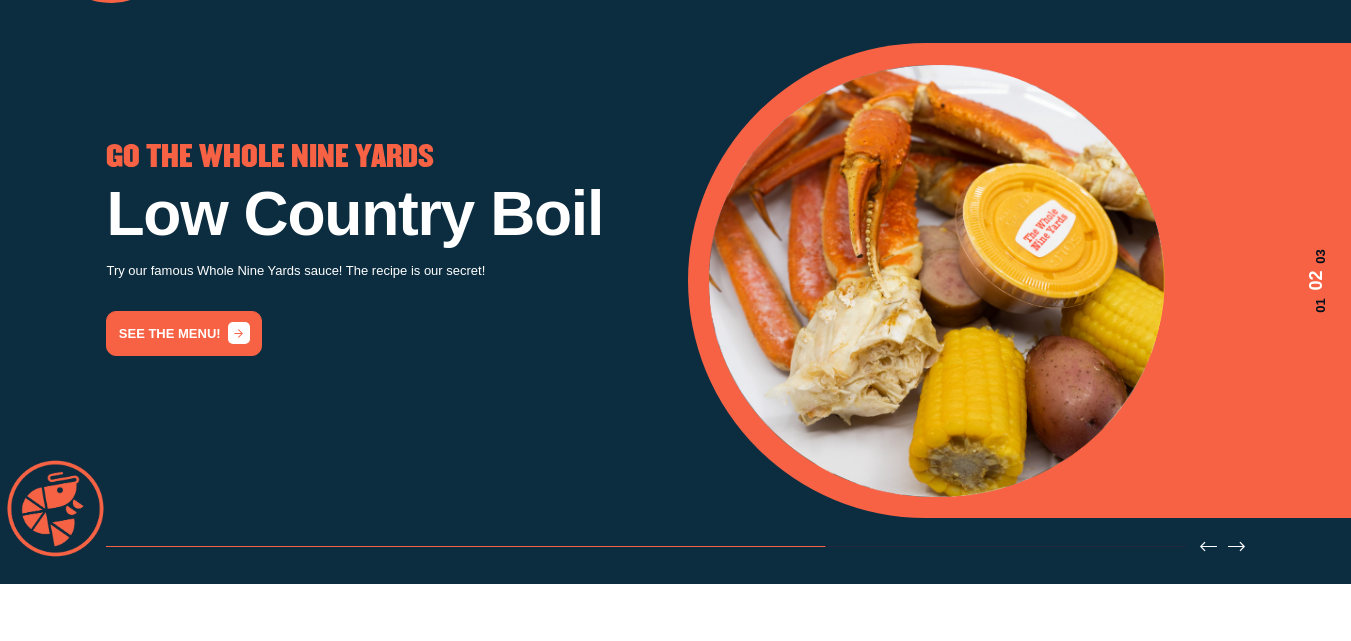 scroll, scrollTop: 0, scrollLeft: 0, axis: both 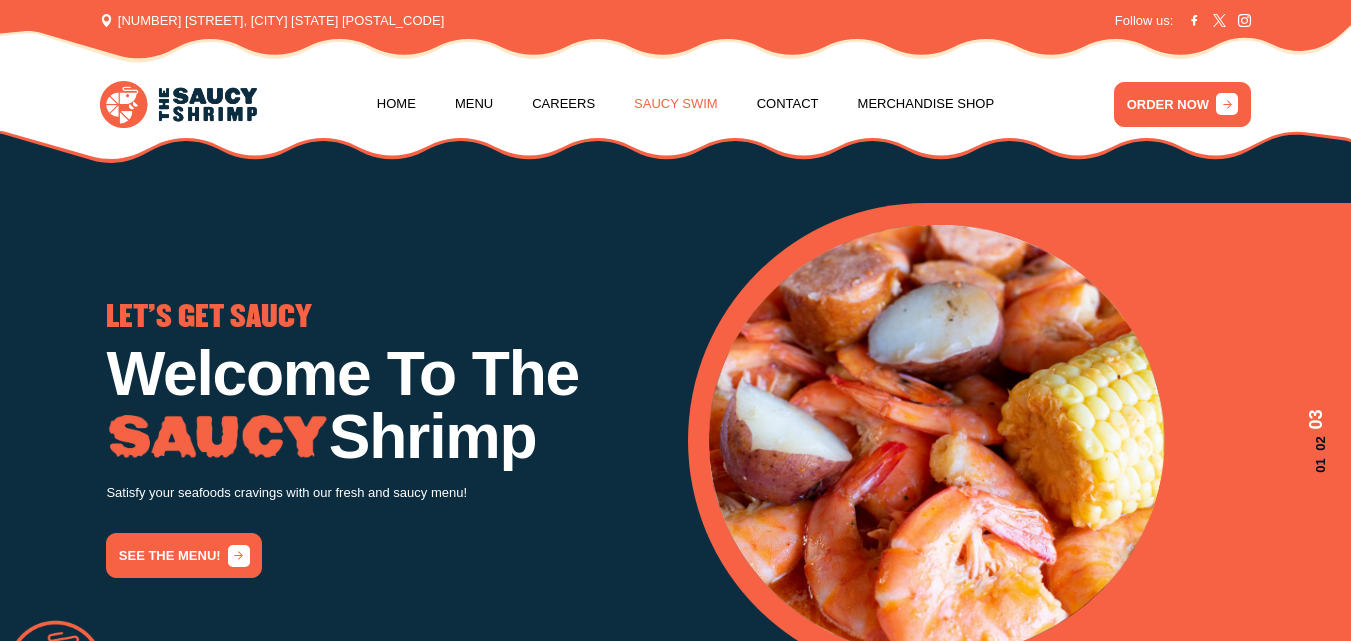 click on "Saucy Swim" at bounding box center (676, 104) 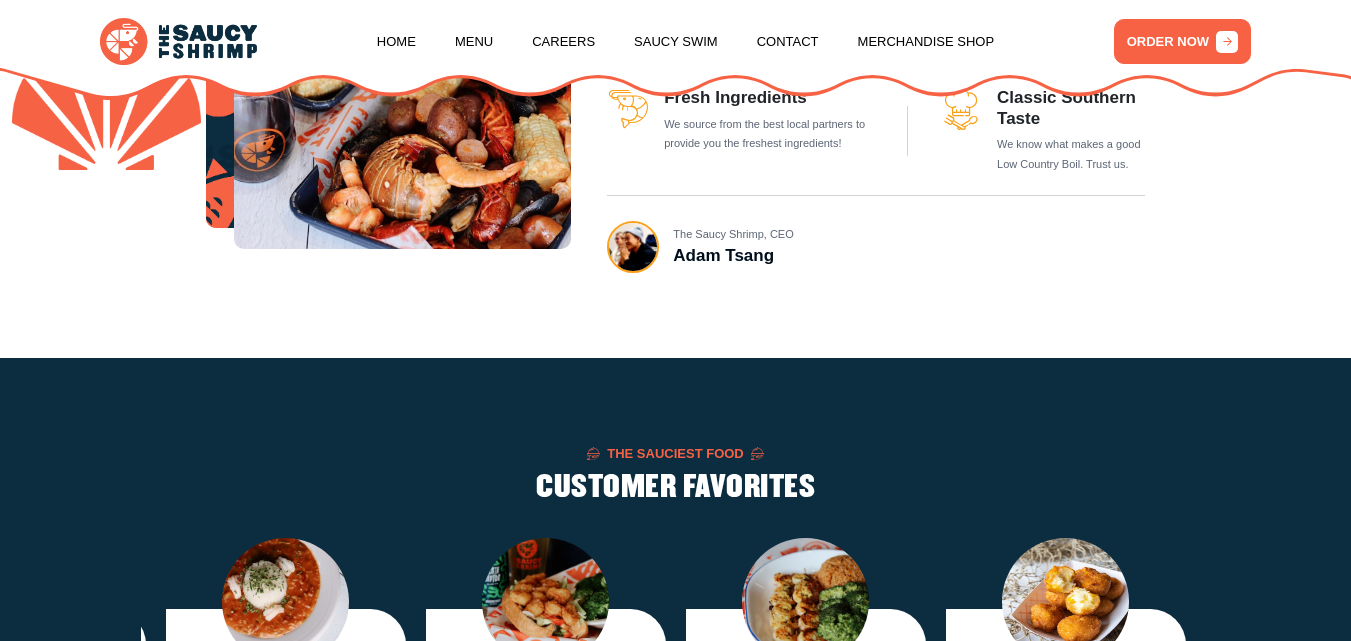 scroll, scrollTop: 1300, scrollLeft: 0, axis: vertical 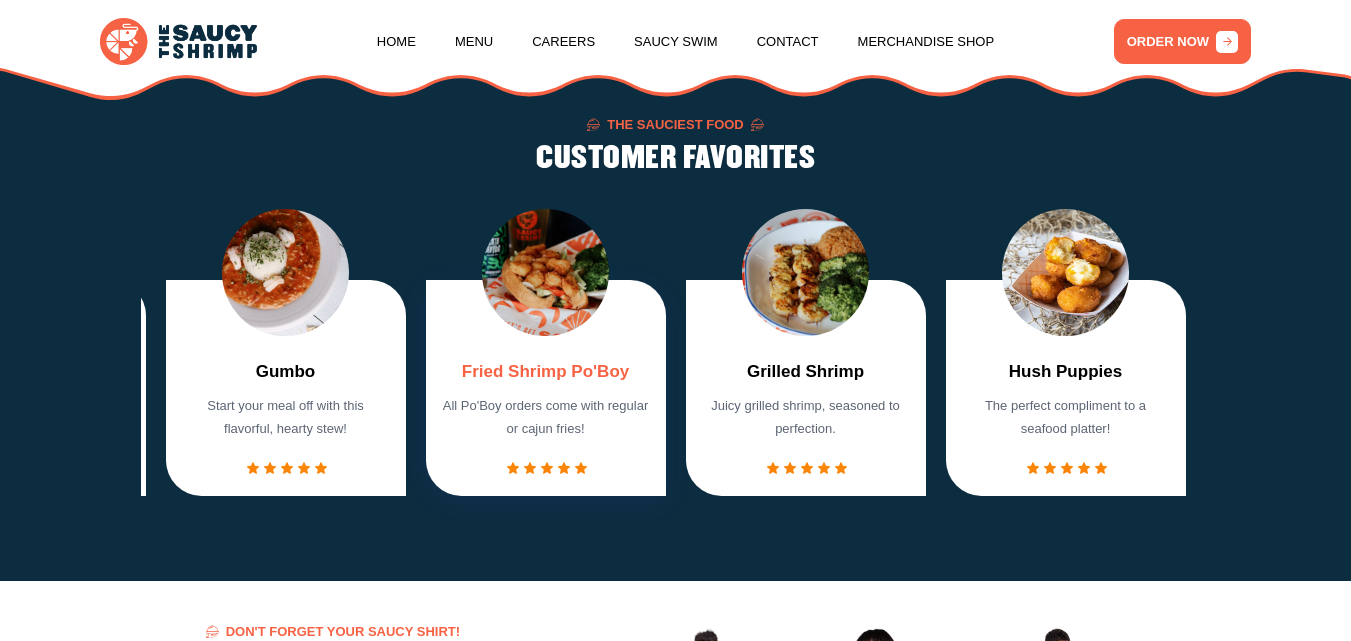 click on "Fried Shrimp Po'Boy" at bounding box center [545, 372] 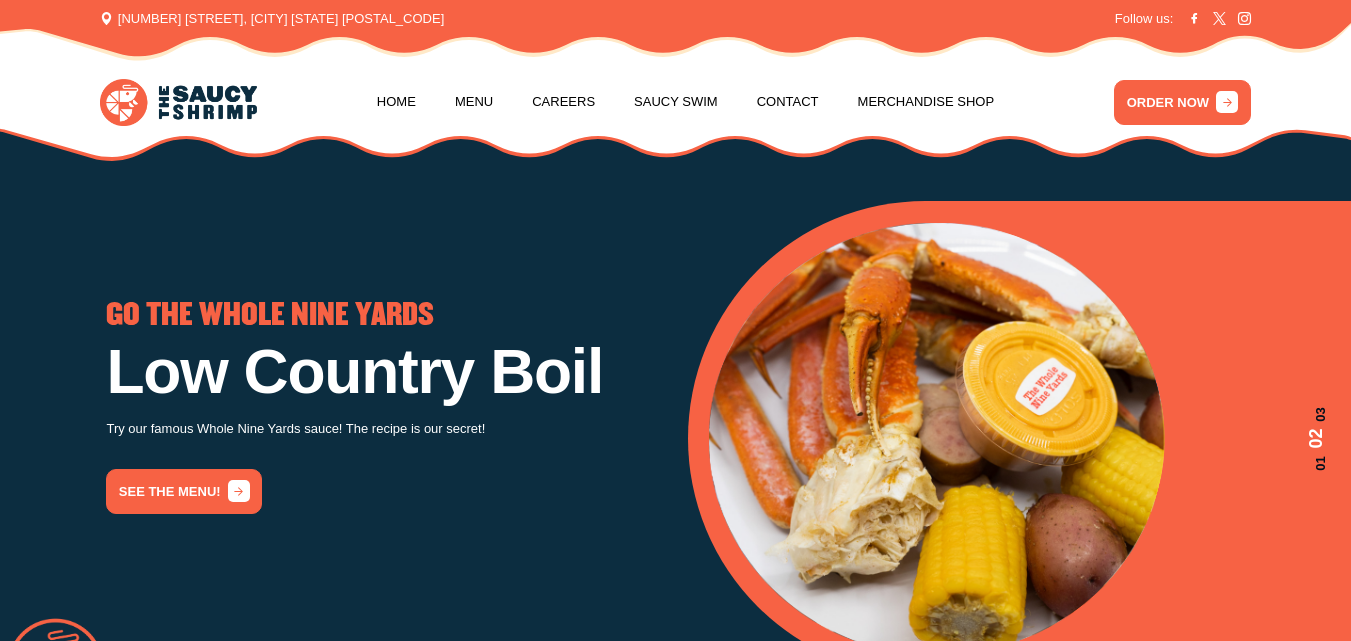scroll, scrollTop: 0, scrollLeft: 0, axis: both 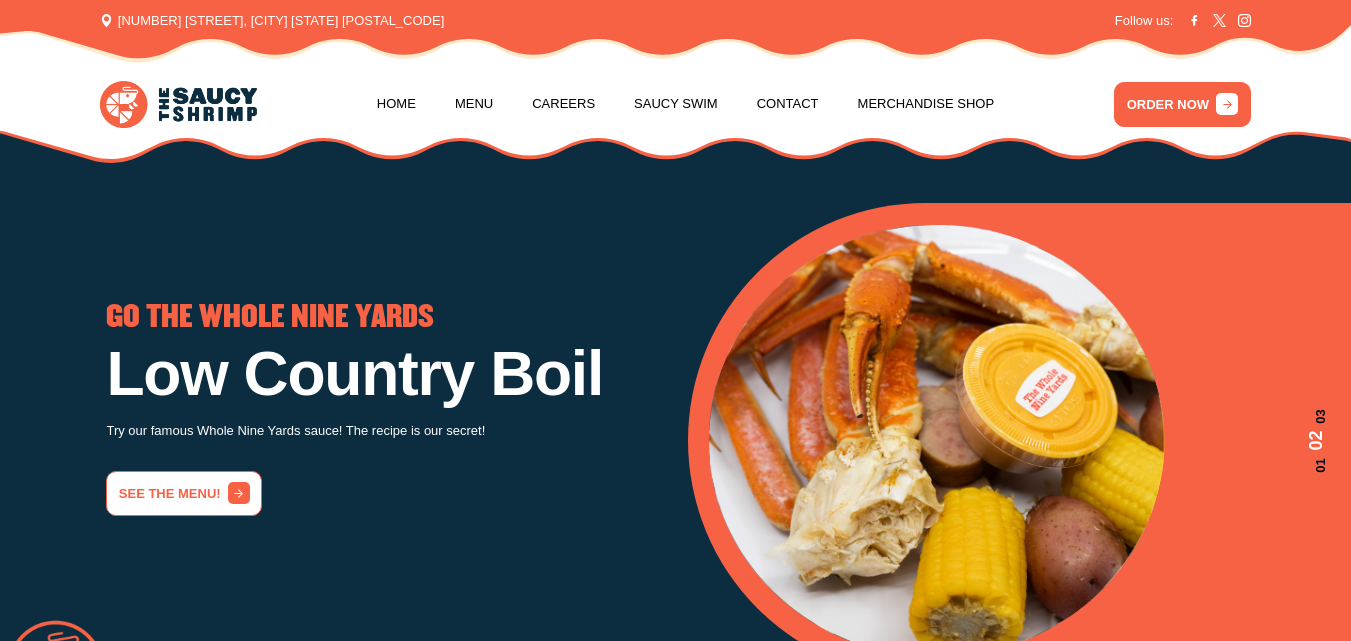 click on "See the menu!" at bounding box center [184, 493] 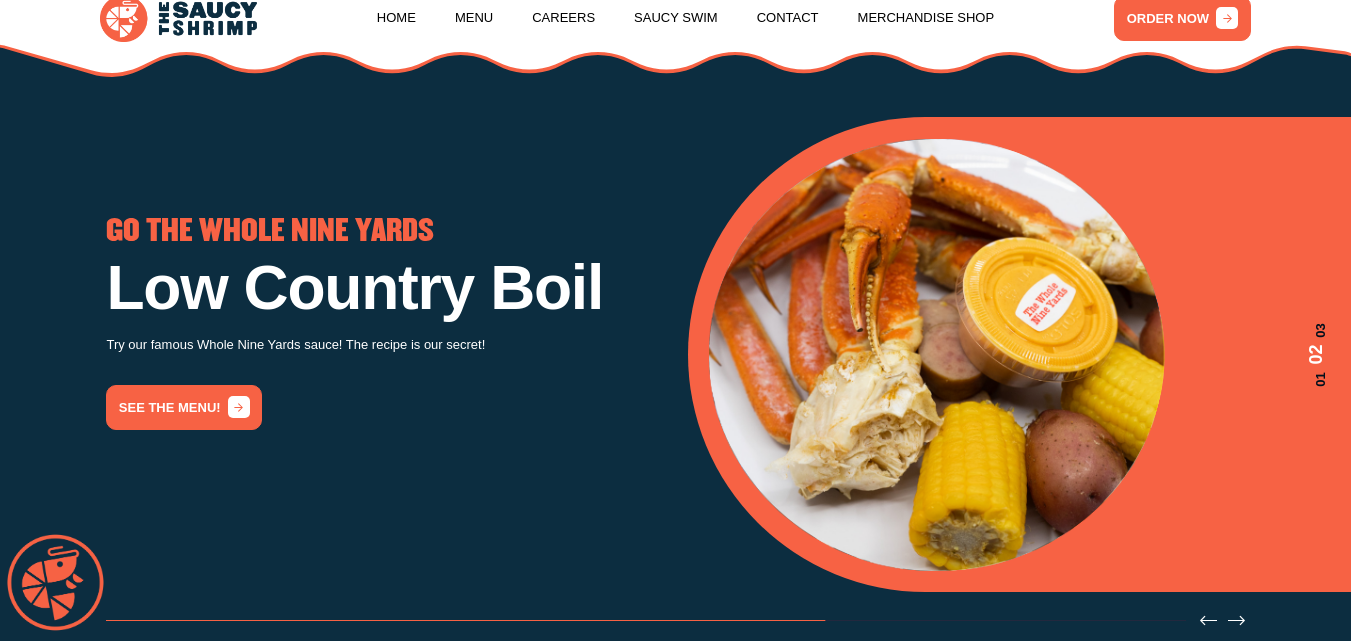 scroll, scrollTop: 0, scrollLeft: 0, axis: both 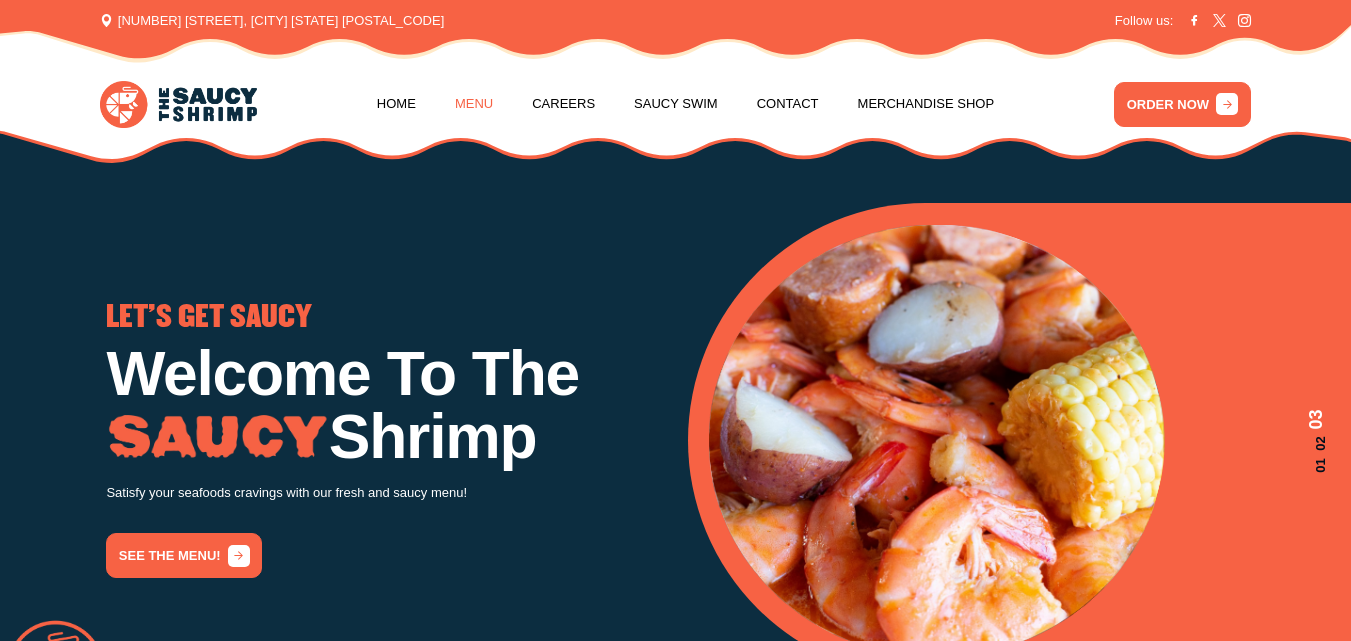click on "Menu" at bounding box center (474, 104) 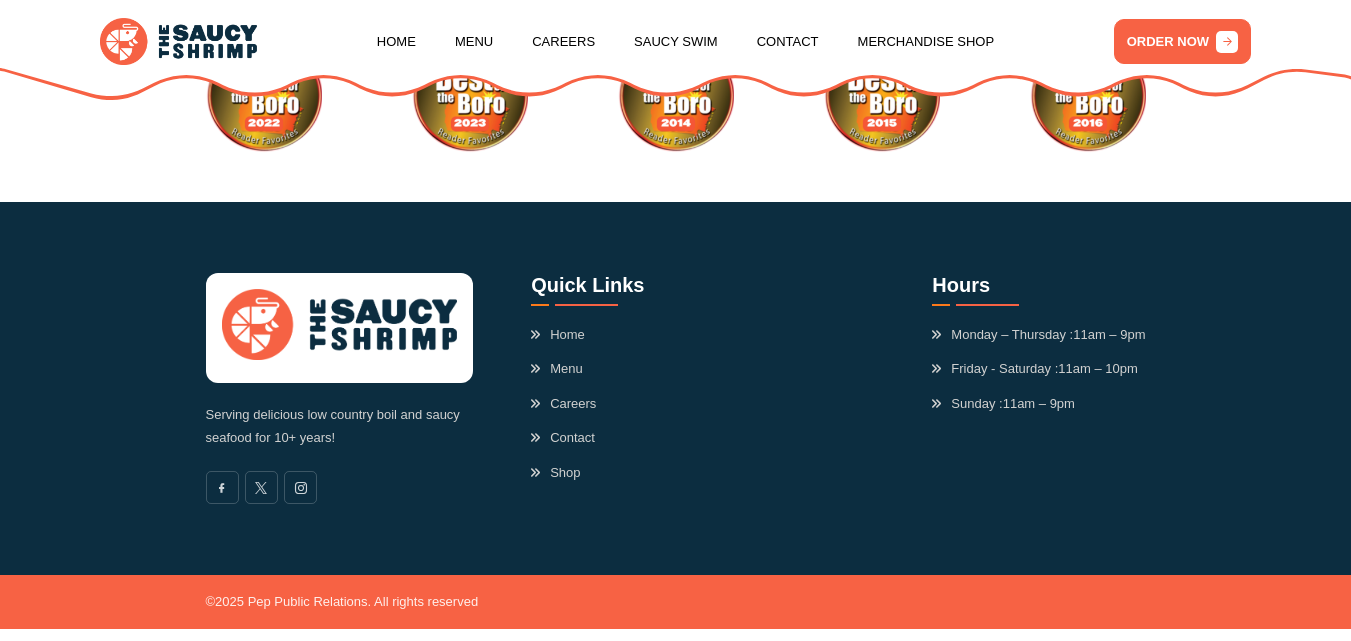 scroll, scrollTop: 5388, scrollLeft: 0, axis: vertical 